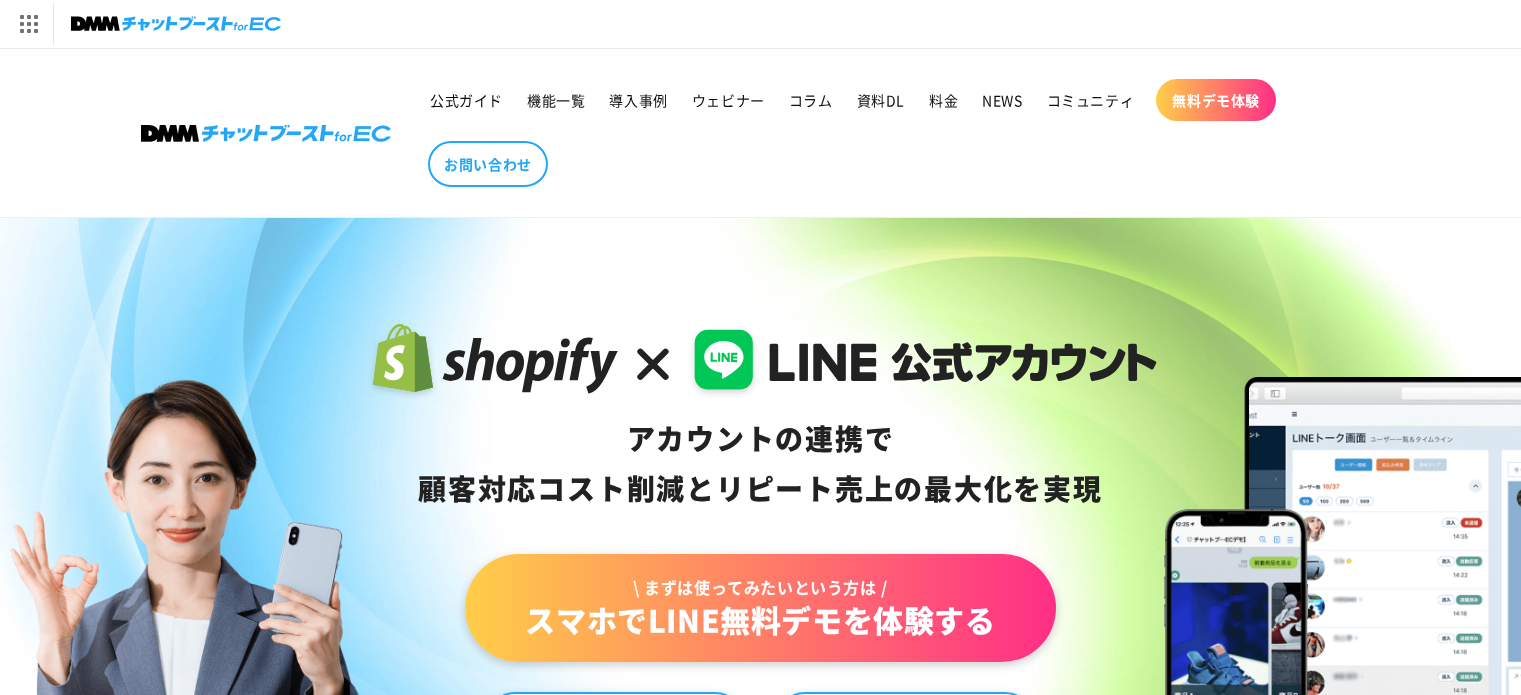 scroll, scrollTop: 200, scrollLeft: 0, axis: vertical 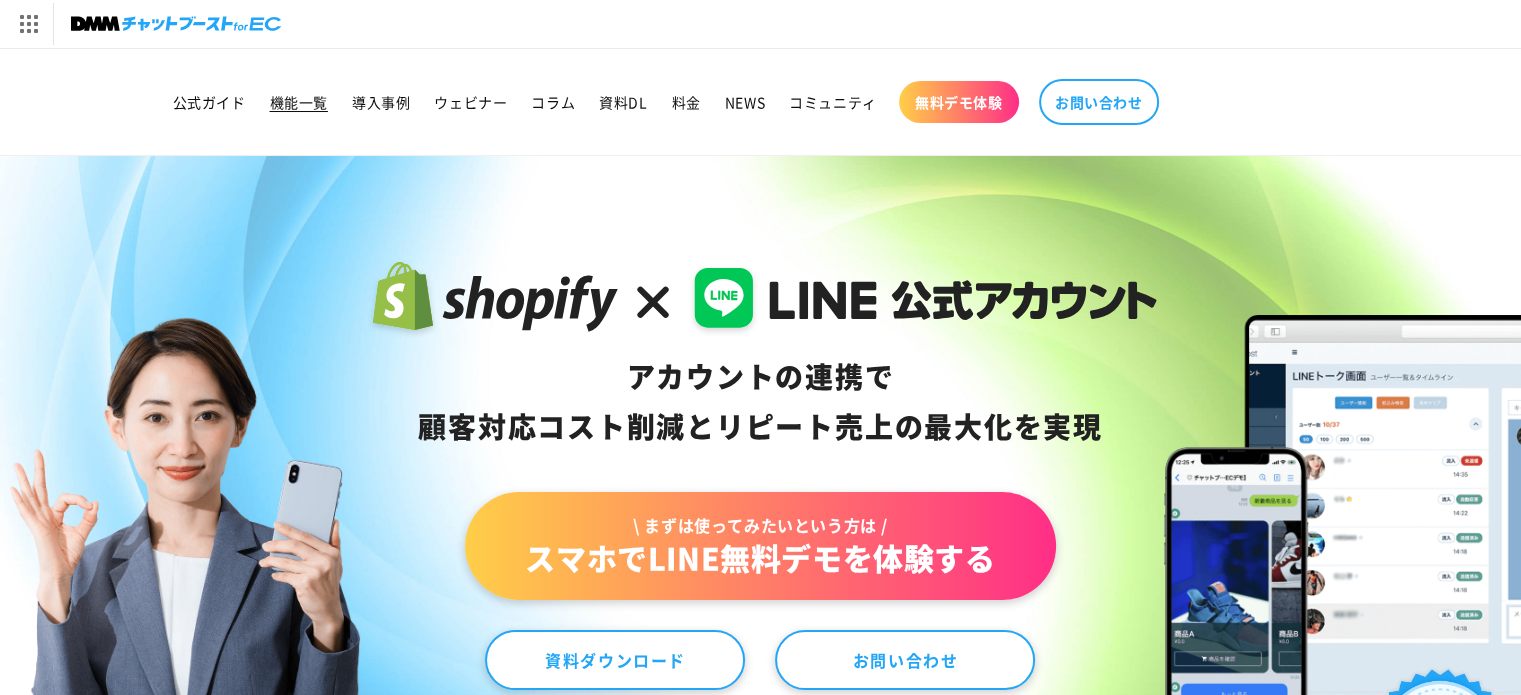 click on "機能一覧" at bounding box center [299, 102] 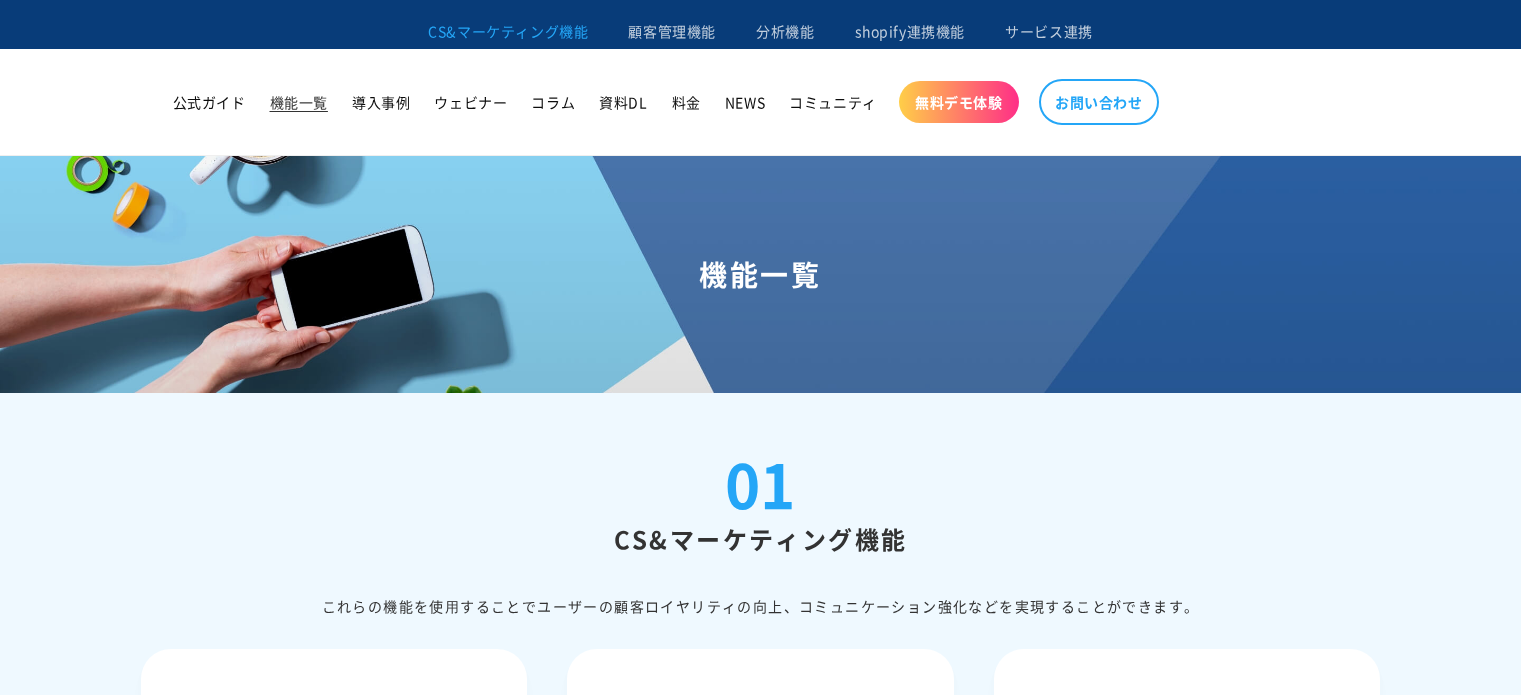 scroll, scrollTop: 500, scrollLeft: 0, axis: vertical 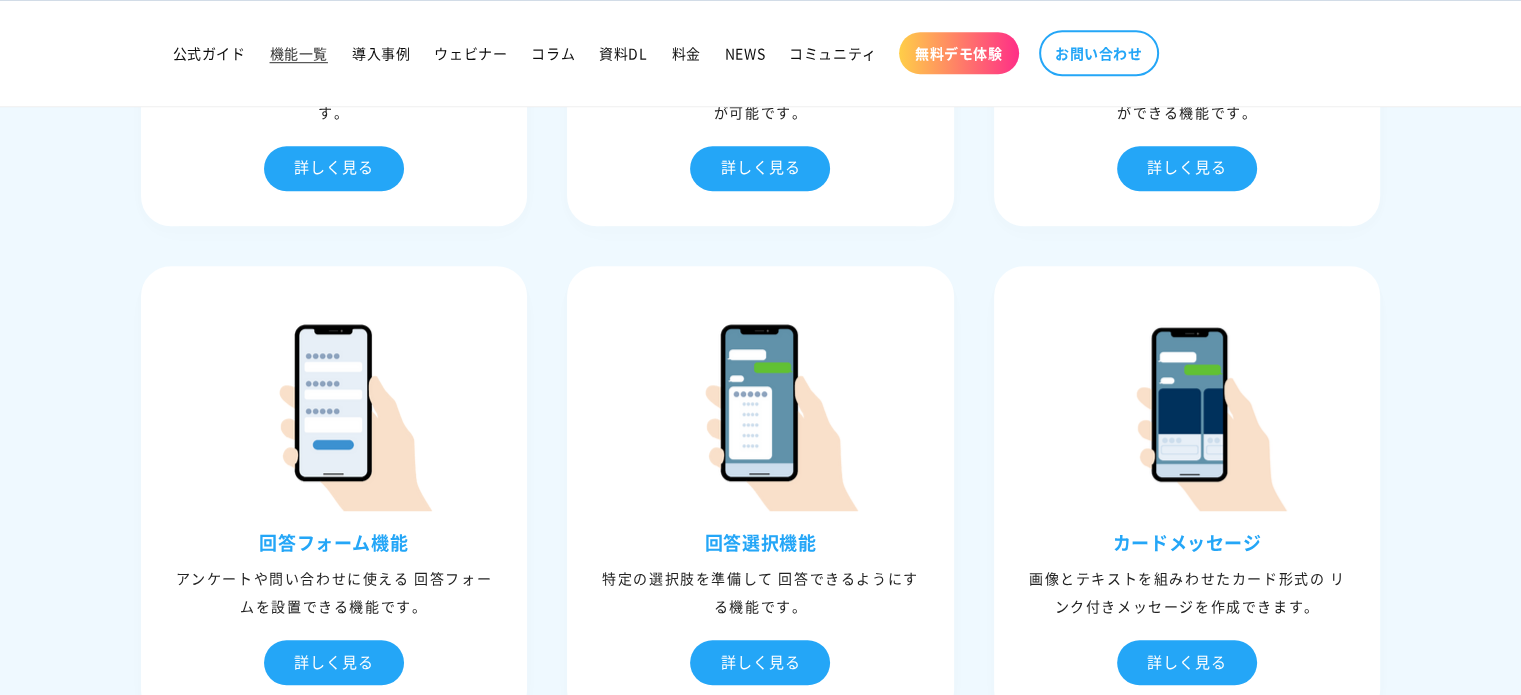 click on "⾃動応答
ユーザーからメッセージを受信したときに、事前に設定しておいたメッセージで返信する機能です。
詳しく見る
⾃動応答
キーワード文章を作成
キーワードを読み取り自動返信
1
/
/
1
✖" at bounding box center [761, 507] 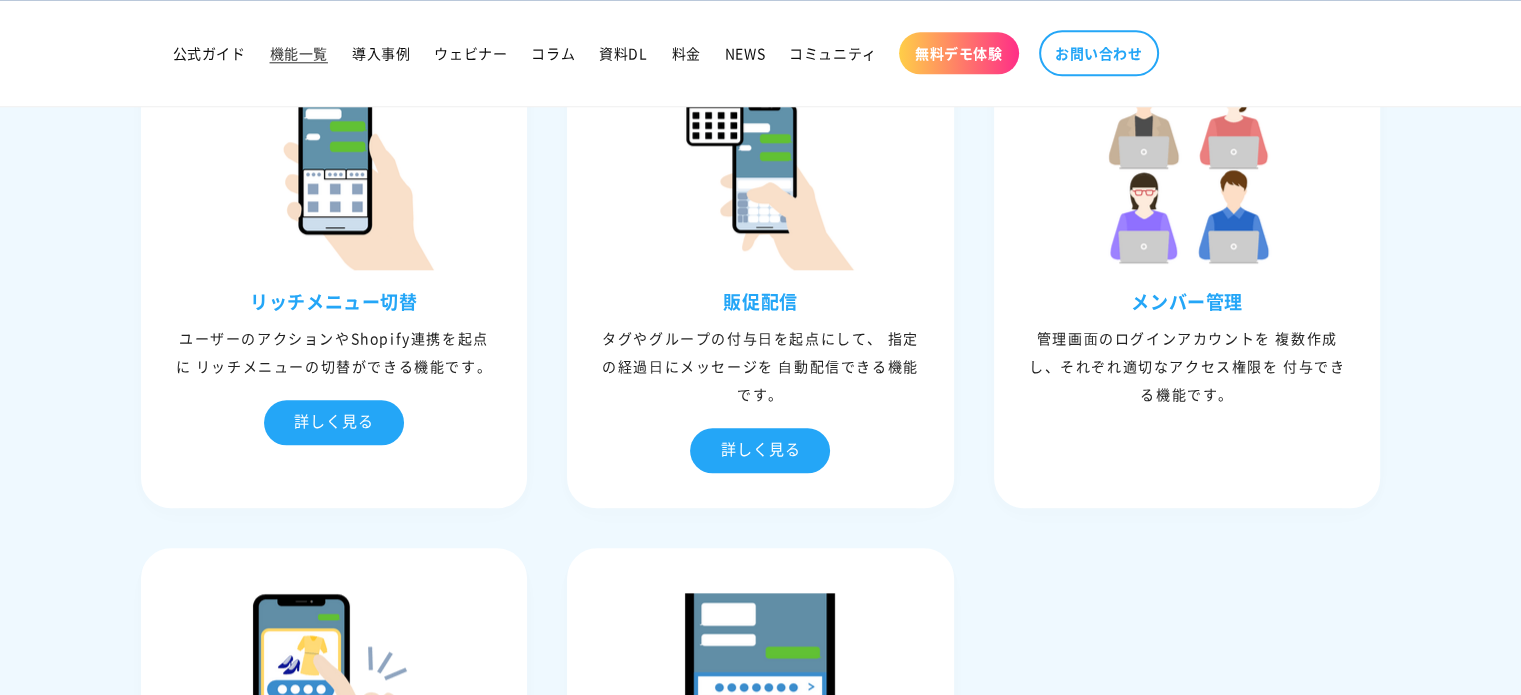 scroll, scrollTop: 2100, scrollLeft: 0, axis: vertical 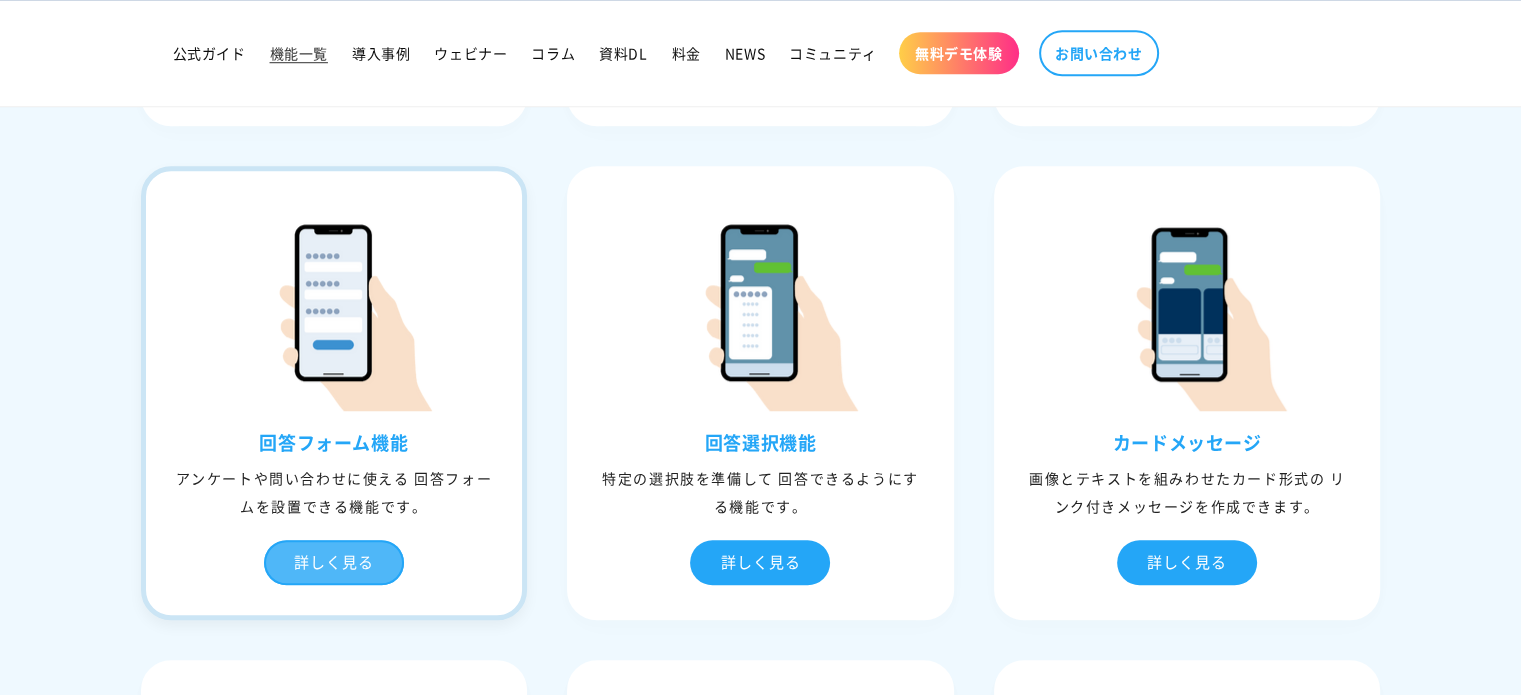 click on "詳しく見る" at bounding box center (334, 562) 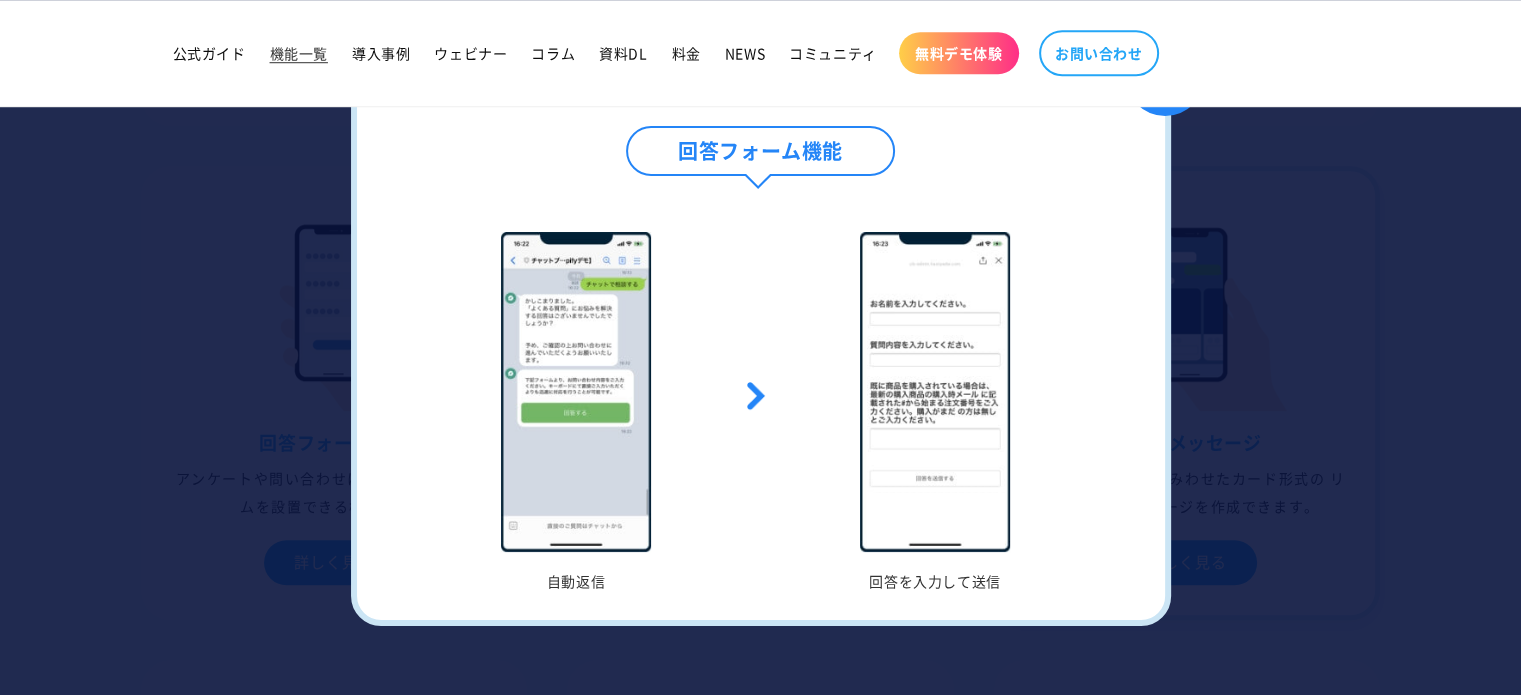 drag, startPoint x: 1344, startPoint y: 224, endPoint x: 1307, endPoint y: 228, distance: 37.215588 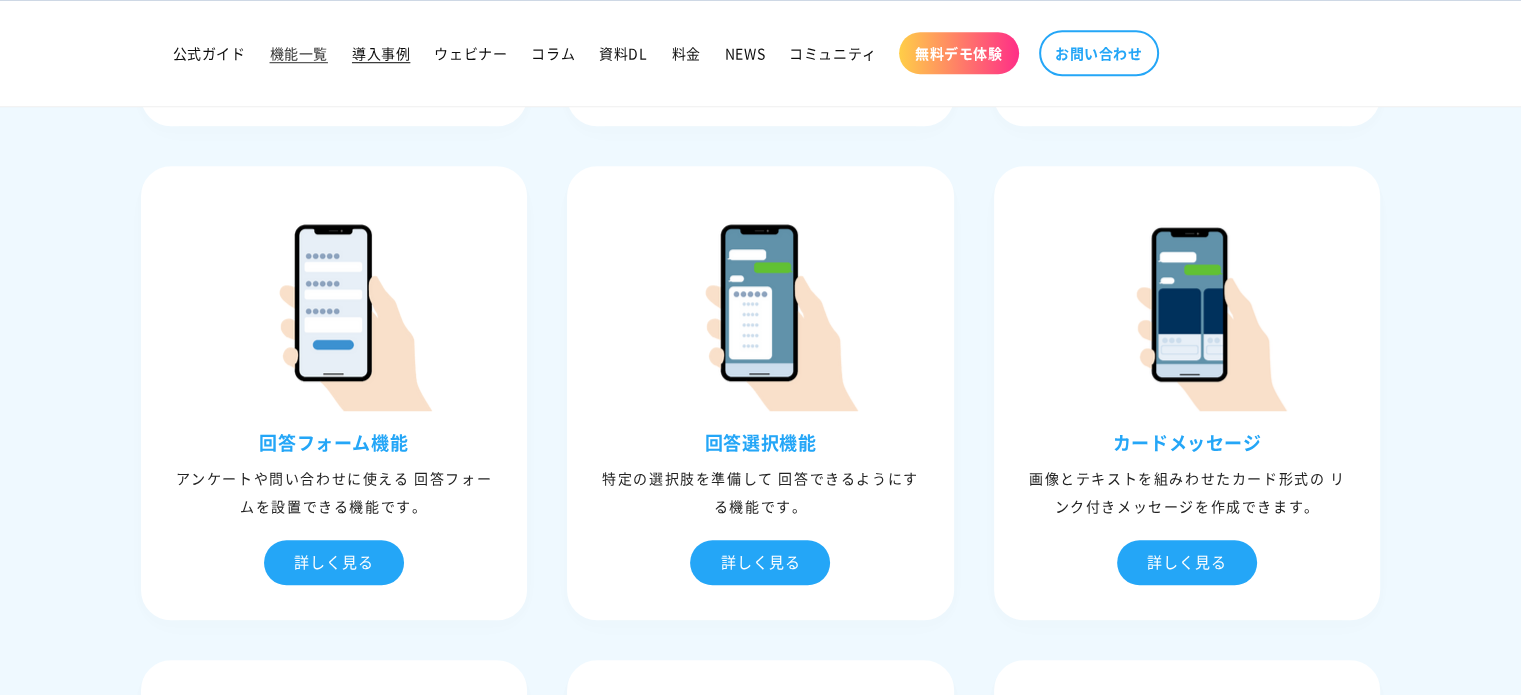 click on "導入事例" at bounding box center (381, 53) 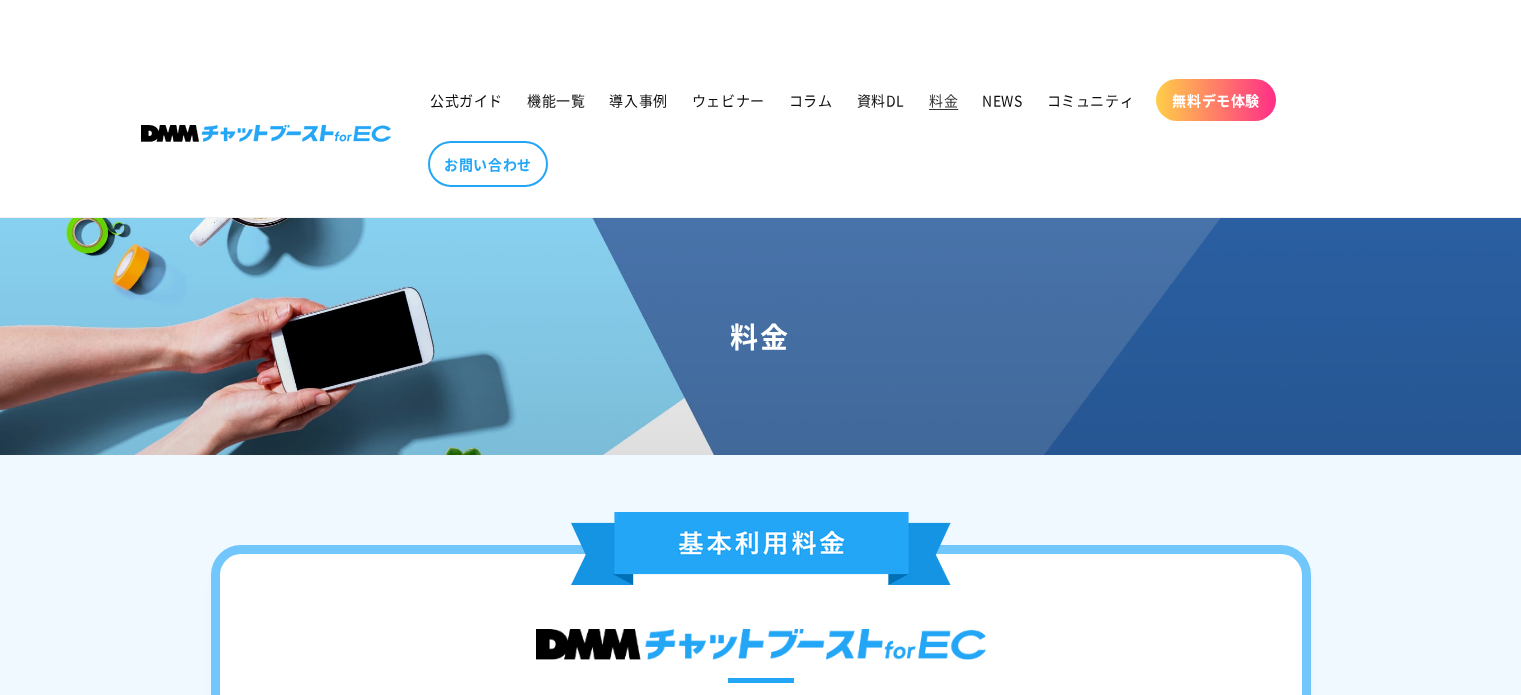 scroll, scrollTop: 400, scrollLeft: 0, axis: vertical 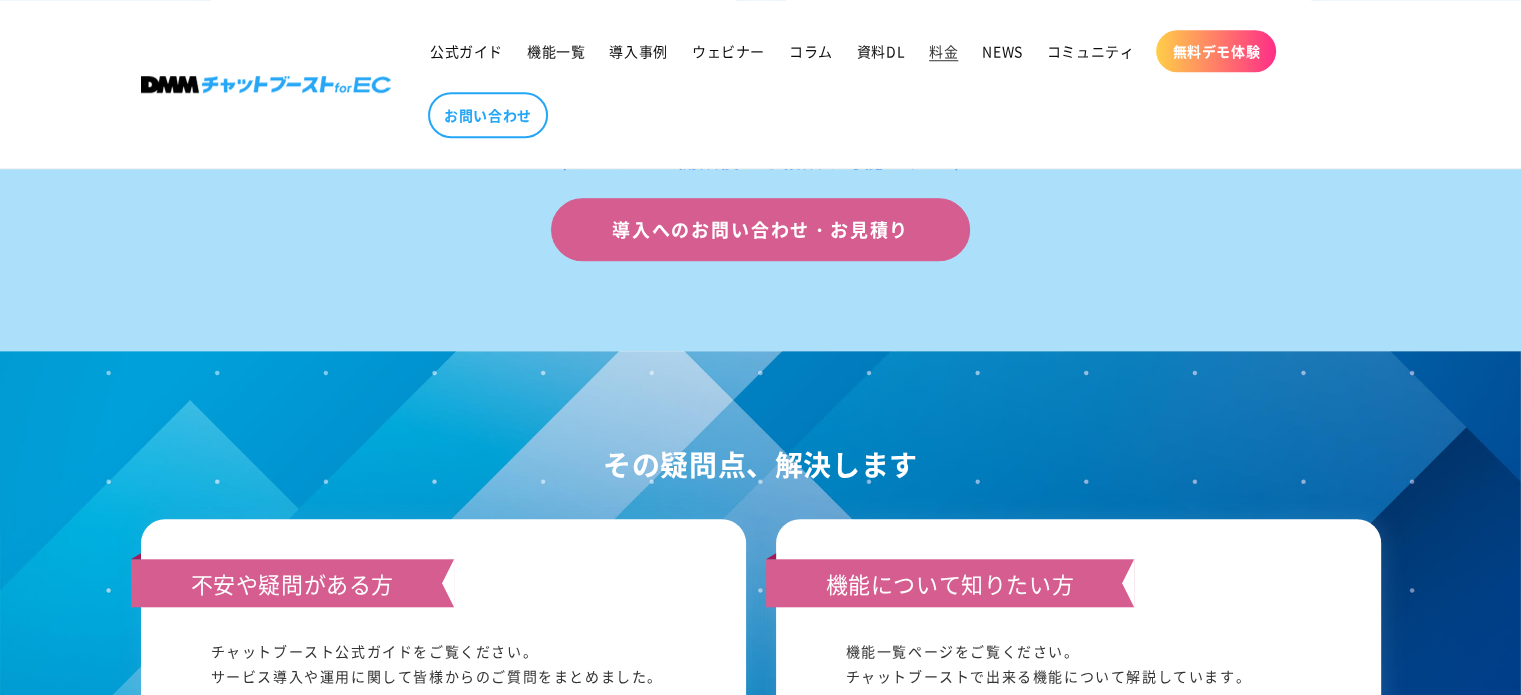 drag, startPoint x: 677, startPoint y: 532, endPoint x: 648, endPoint y: 652, distance: 123.454445 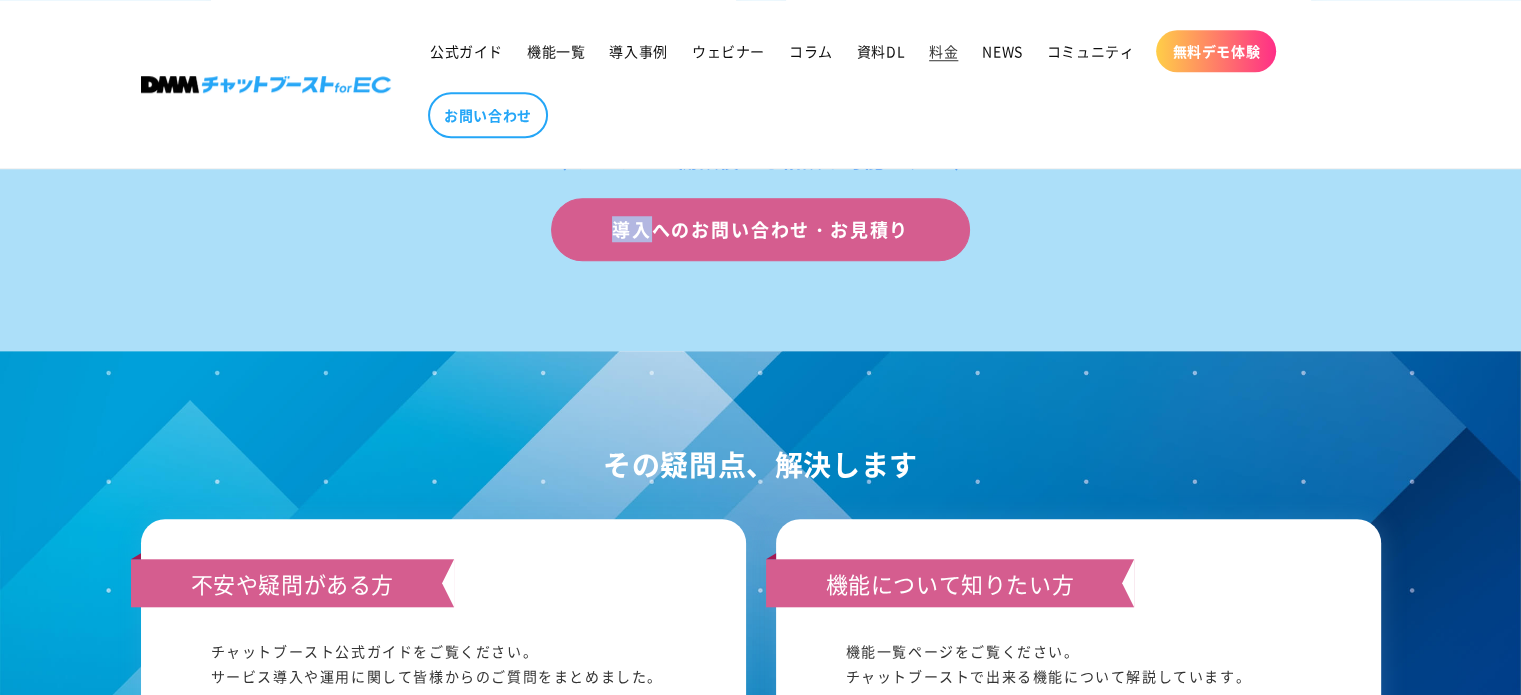 click on "月額
＄249
+
有効友だち数での従量課金
※ブロックされたアカウントはカウント対象外
メッセージ送信数
無制限
※別途、LINE公式アカウントのプランによって上限通数は異なります
複数人運用" at bounding box center (760, -447) 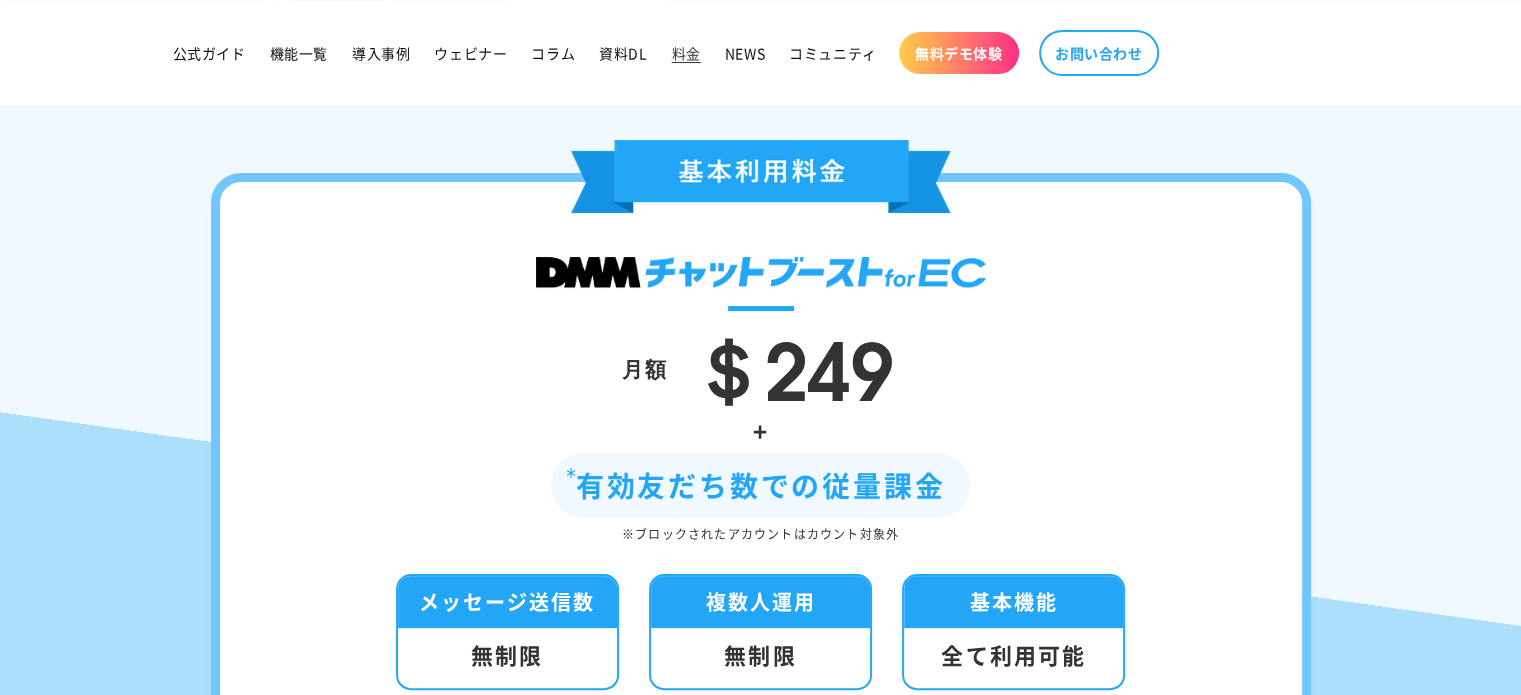 scroll, scrollTop: 0, scrollLeft: 0, axis: both 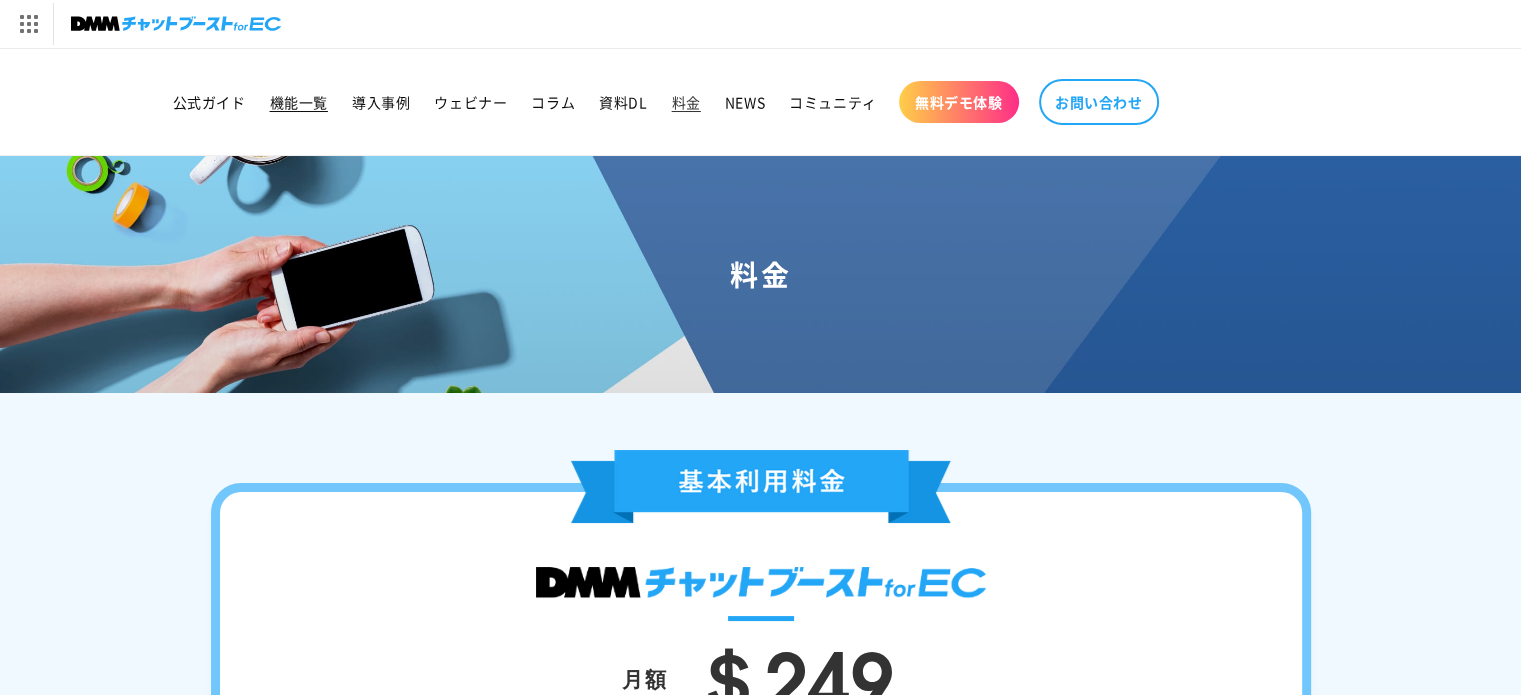 click on "機能一覧" at bounding box center (299, 102) 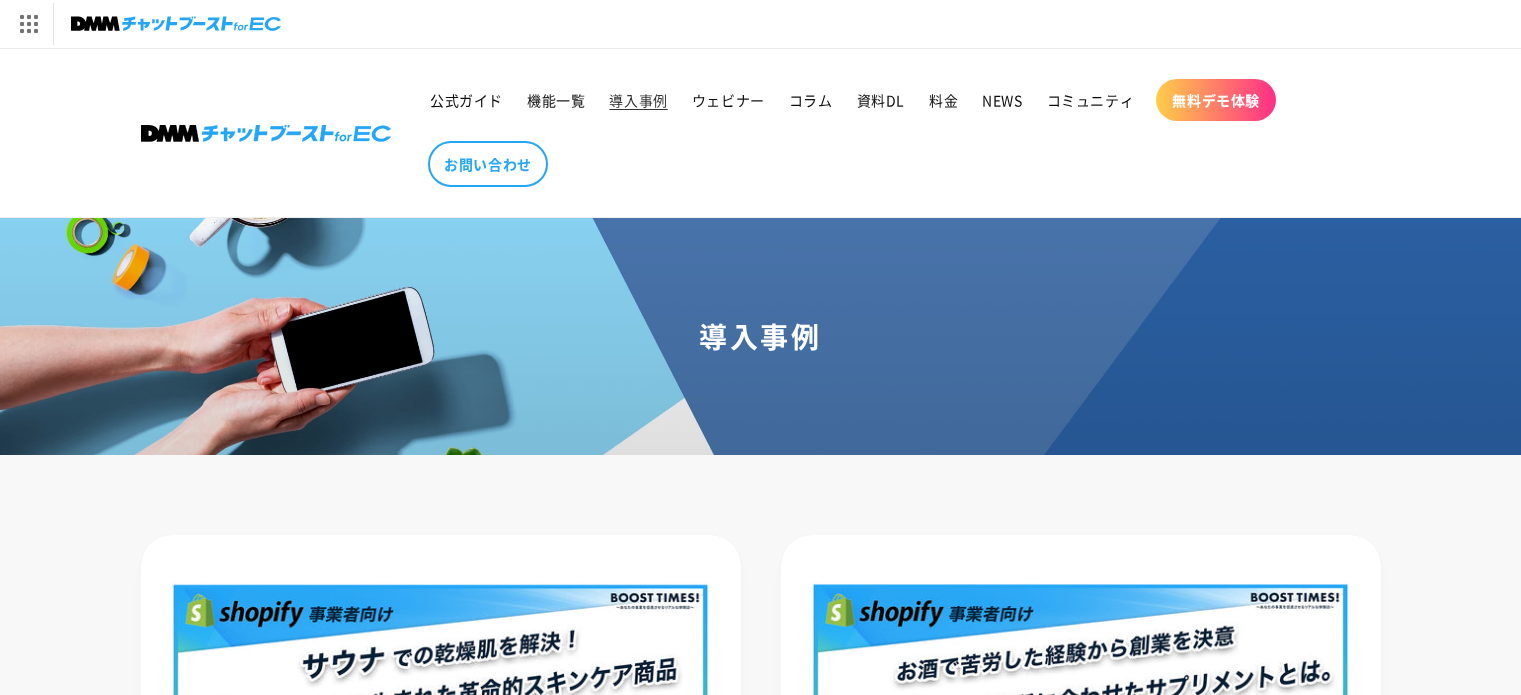 scroll, scrollTop: 1000, scrollLeft: 0, axis: vertical 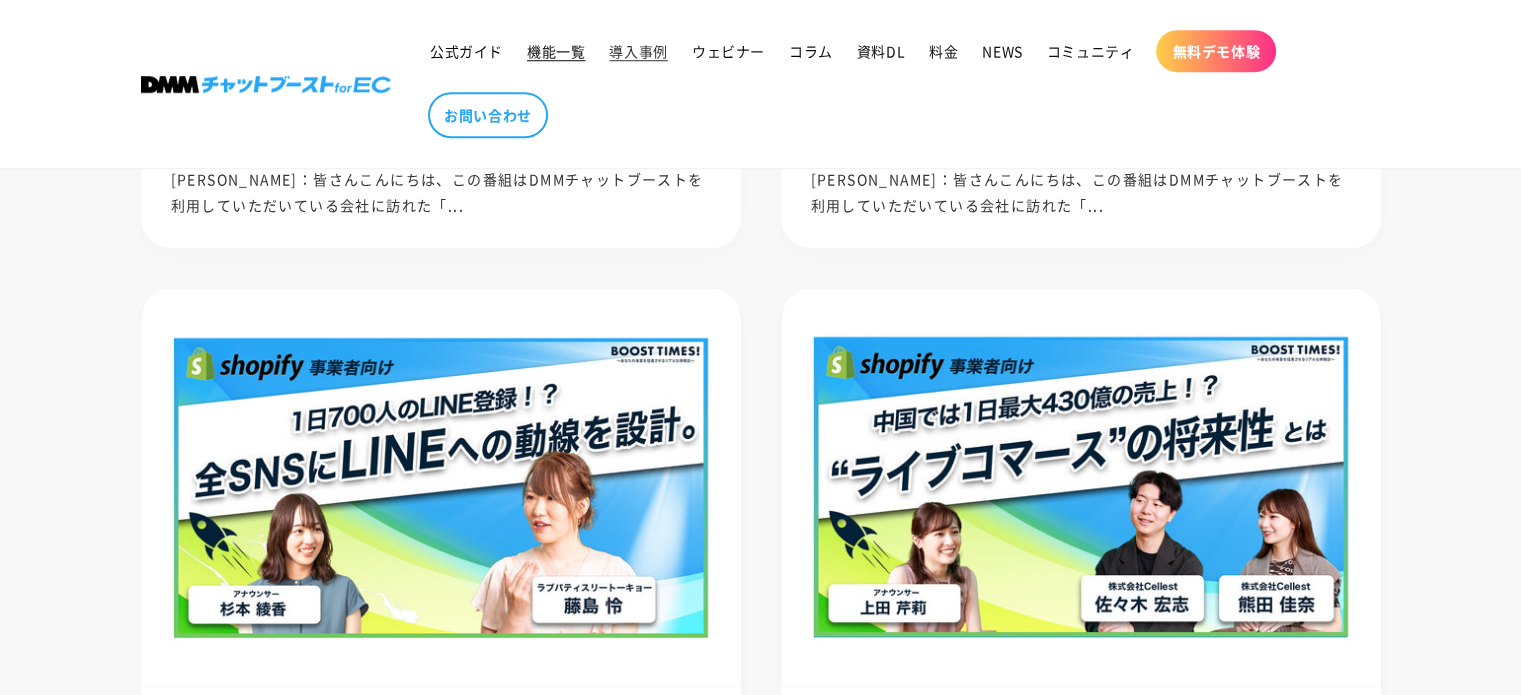 click on "機能一覧" at bounding box center (556, 51) 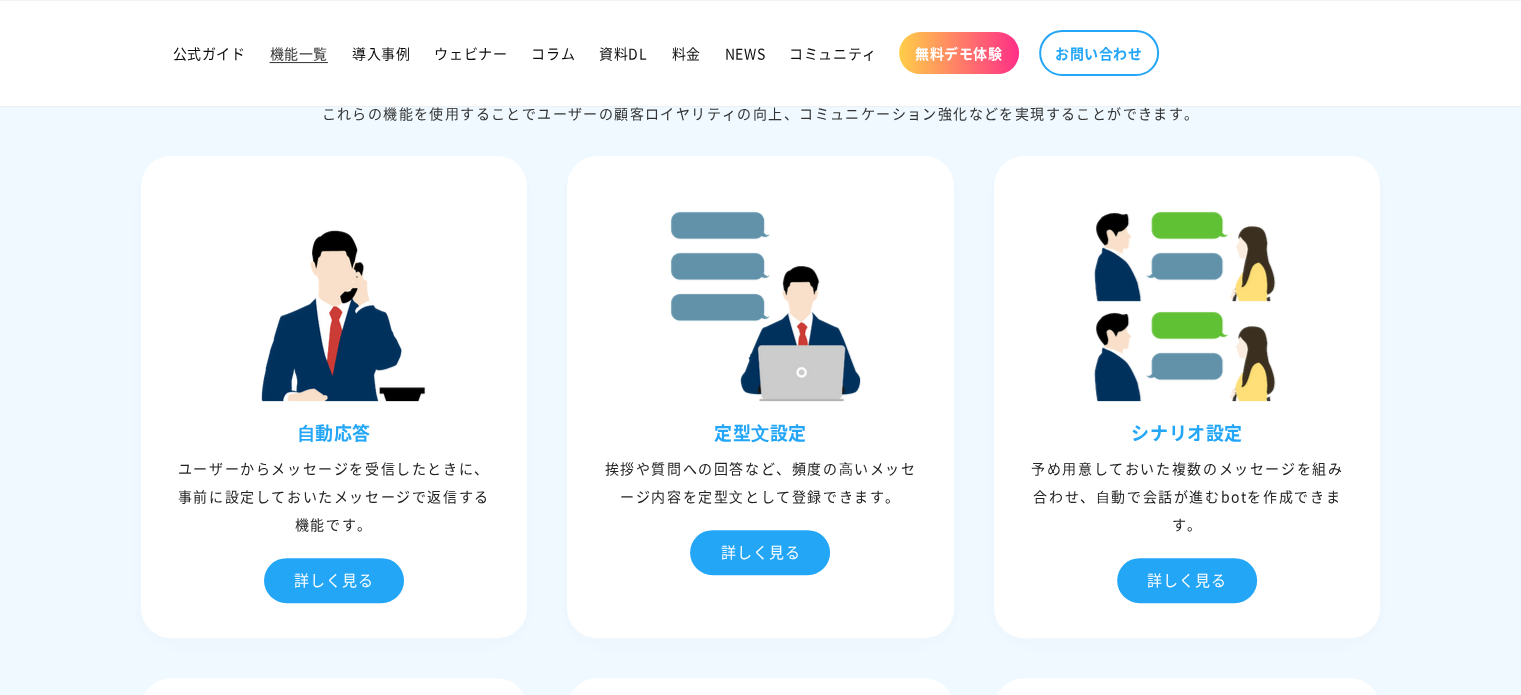 scroll, scrollTop: 0, scrollLeft: 0, axis: both 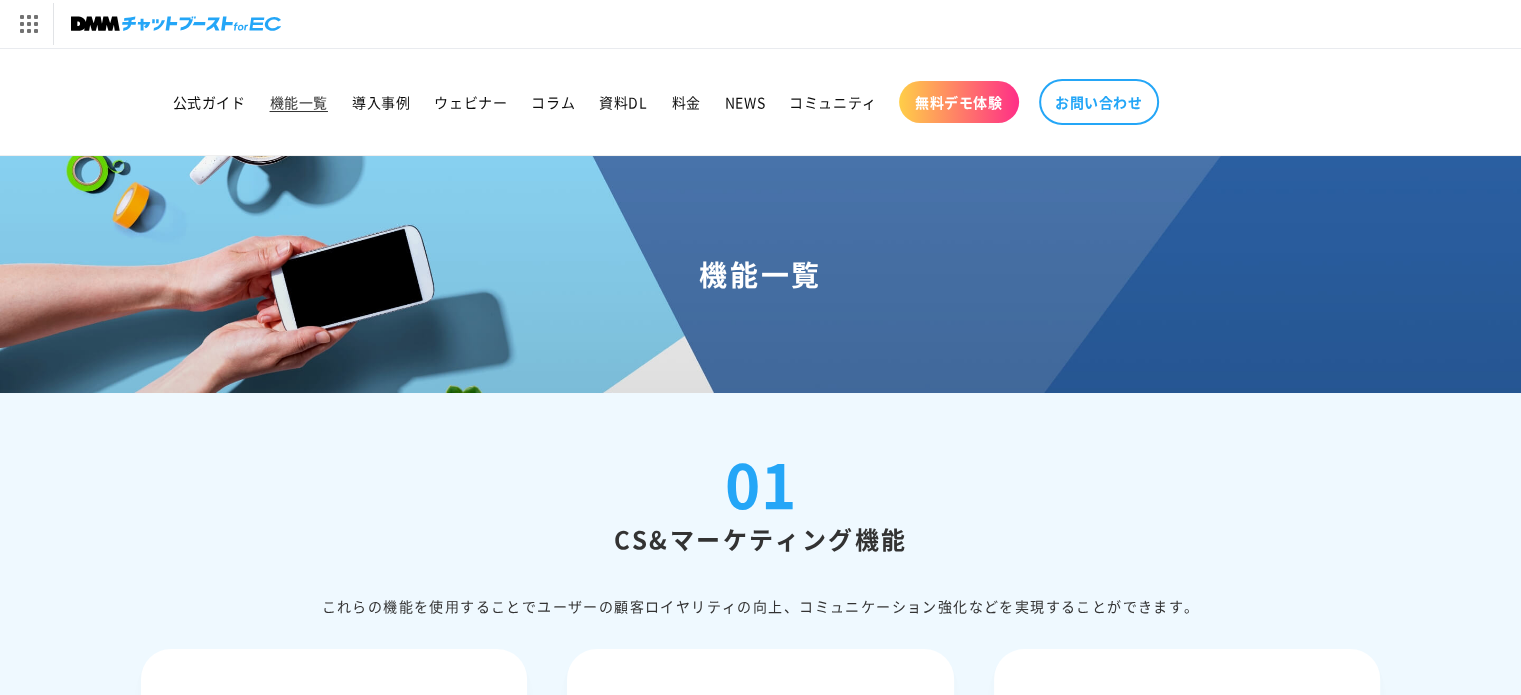 click on "公式ガイド
機能一覧
導入事例
ウェビナー
コラム
資料DL
料金
NEWS
コミュニティ
無料デモ体験" at bounding box center [761, 102] 